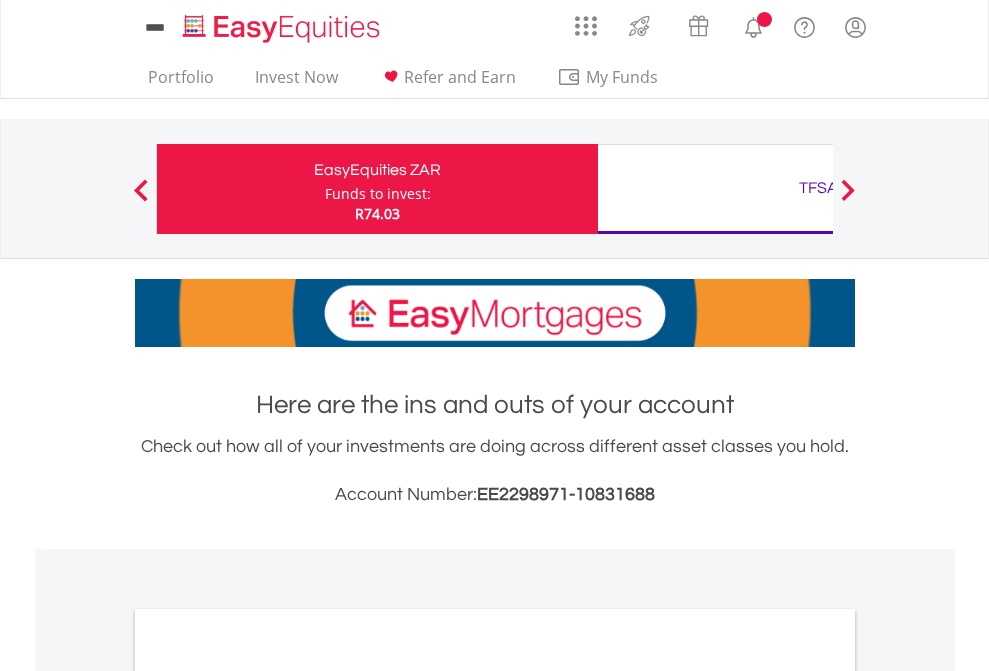 scroll, scrollTop: 0, scrollLeft: 0, axis: both 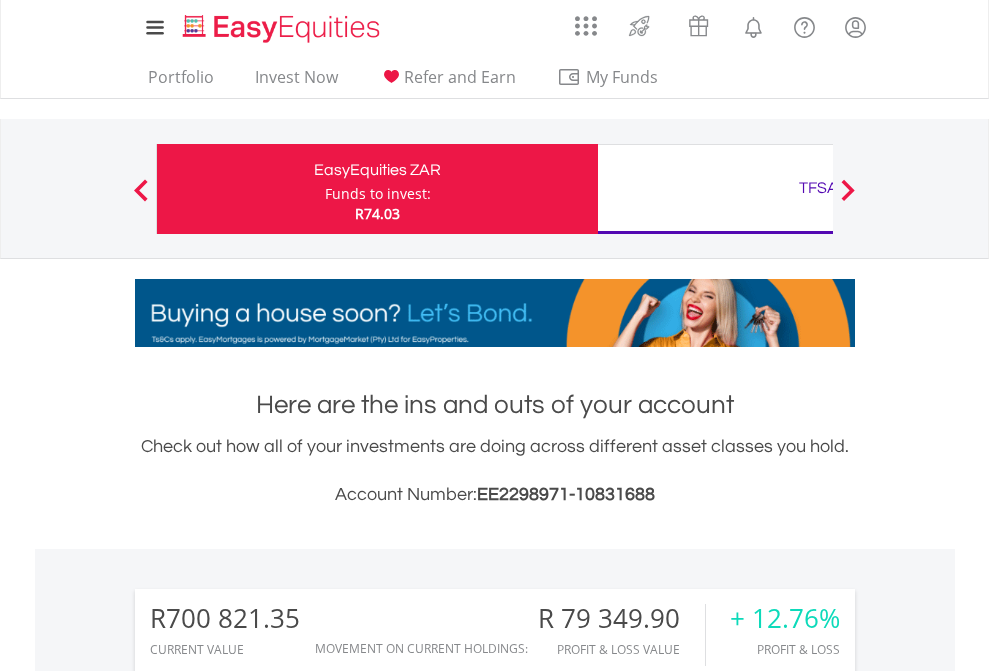 click on "Funds to invest:" at bounding box center (378, 194) 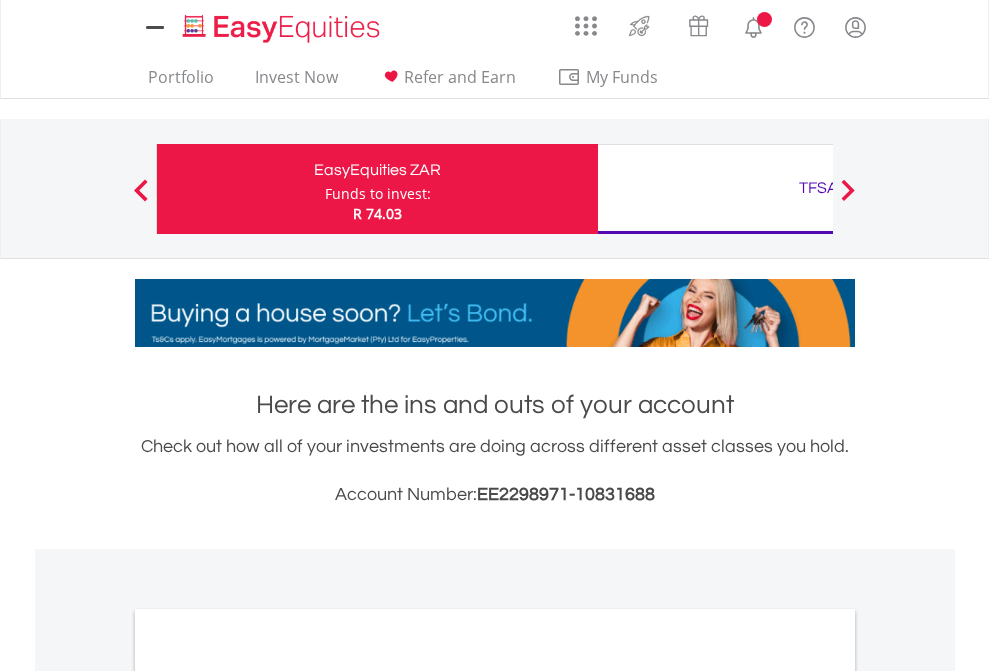 scroll, scrollTop: 0, scrollLeft: 0, axis: both 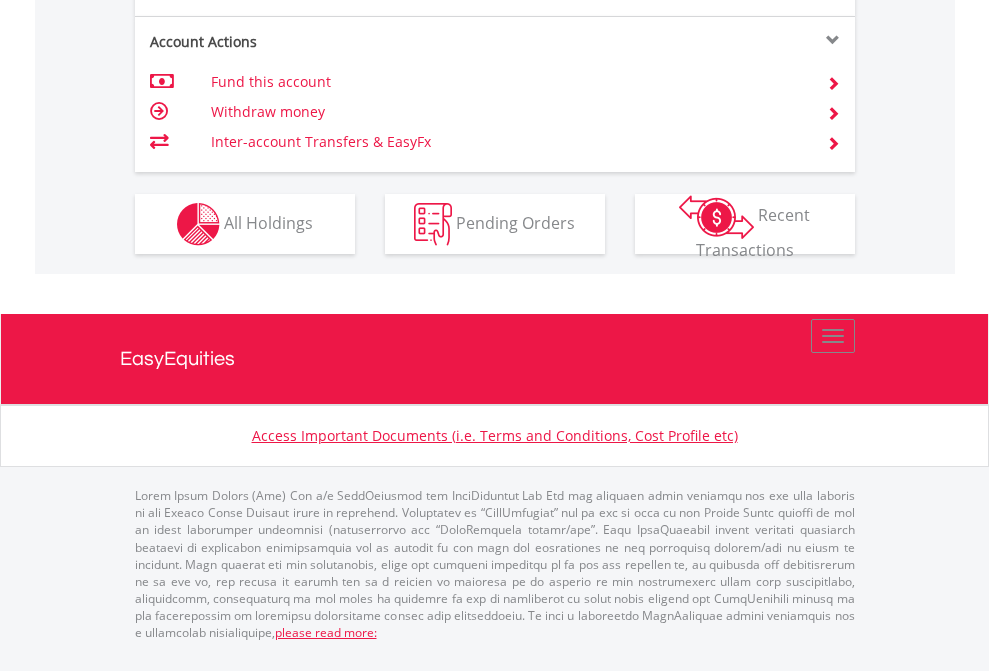 click on "Investment types" at bounding box center [706, -337] 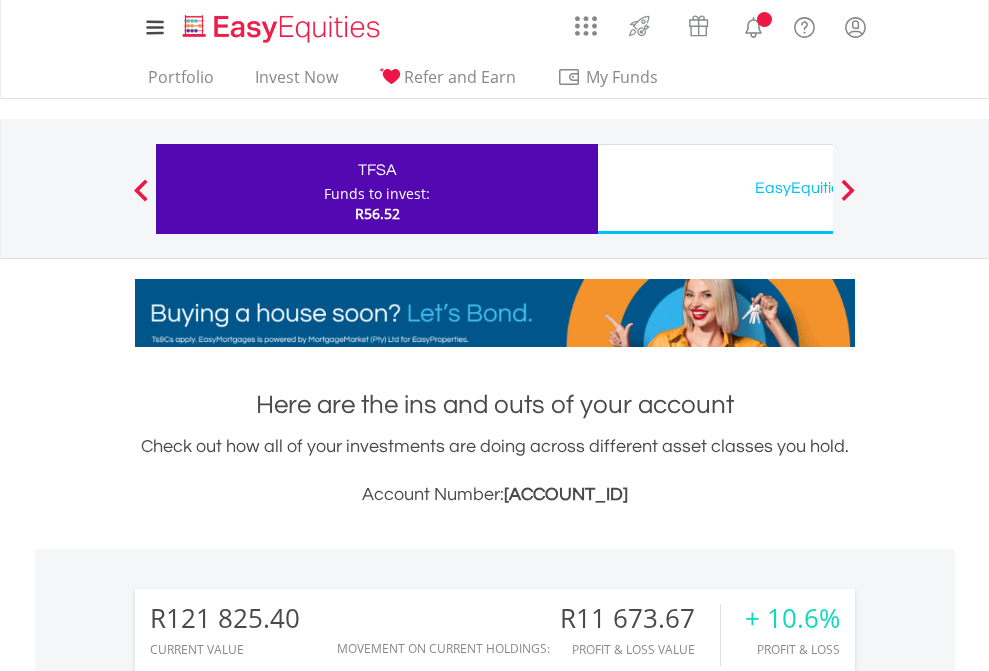 scroll, scrollTop: 0, scrollLeft: 0, axis: both 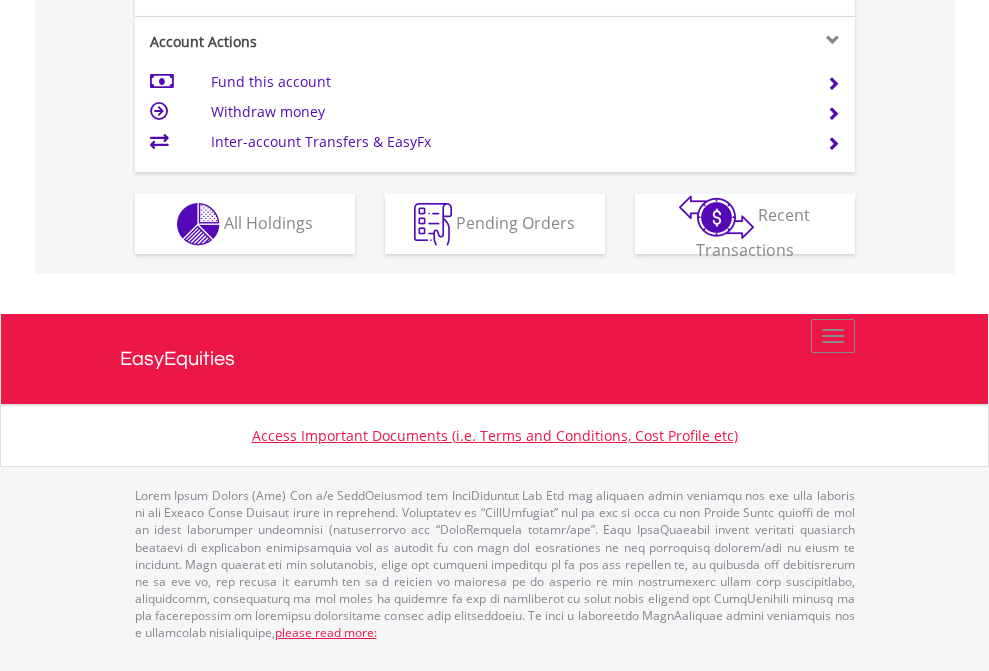 click on "Investment types" at bounding box center (706, -337) 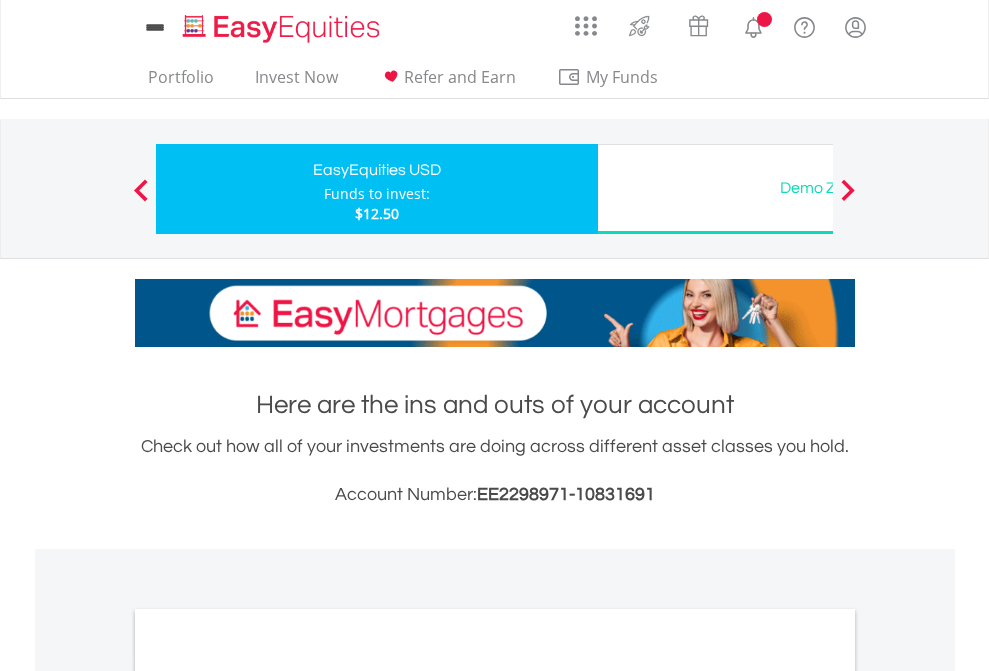 scroll, scrollTop: 0, scrollLeft: 0, axis: both 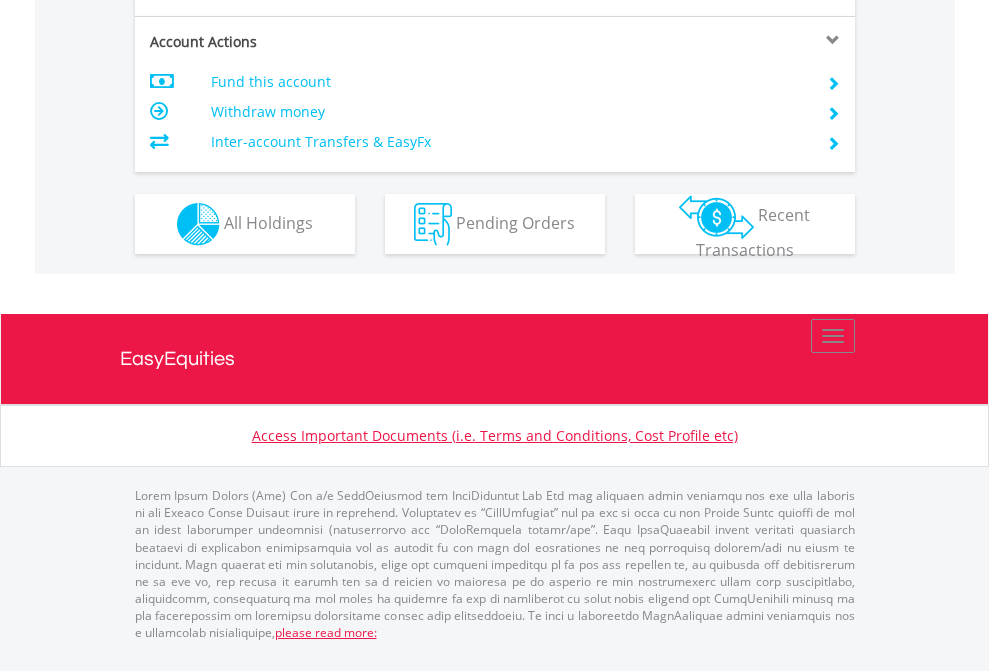 click on "Investment types" at bounding box center (706, -337) 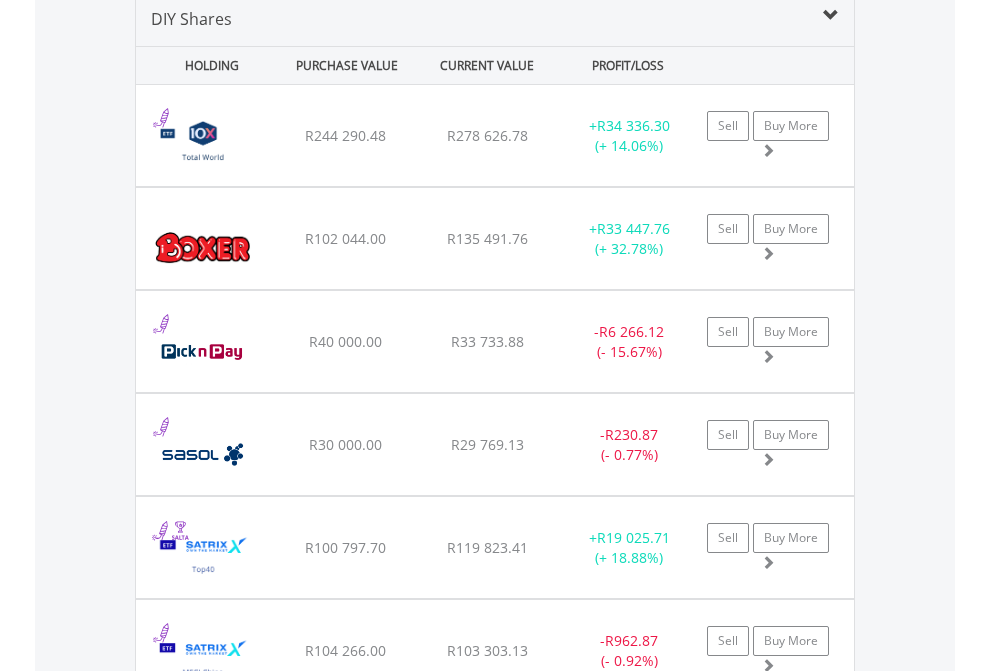 scroll, scrollTop: 1933, scrollLeft: 0, axis: vertical 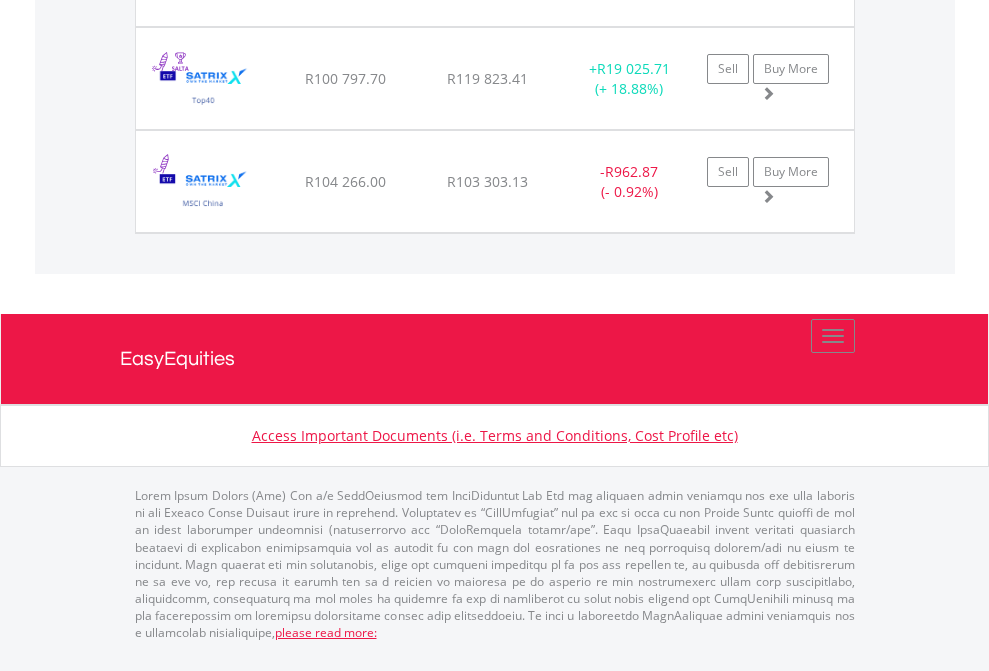 click on "TFSA" at bounding box center [818, -1483] 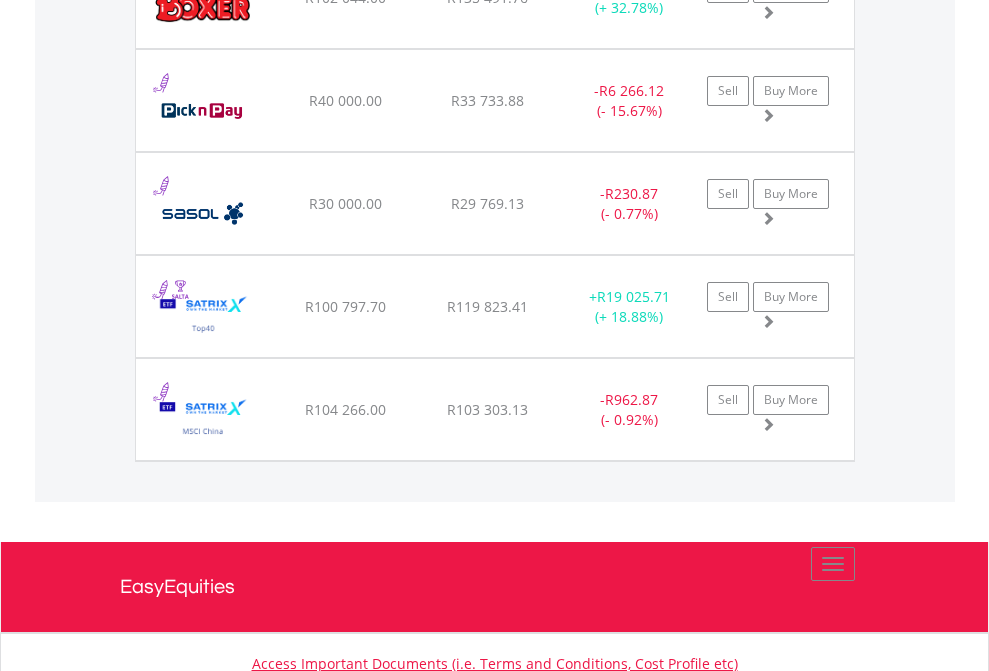 scroll, scrollTop: 144, scrollLeft: 0, axis: vertical 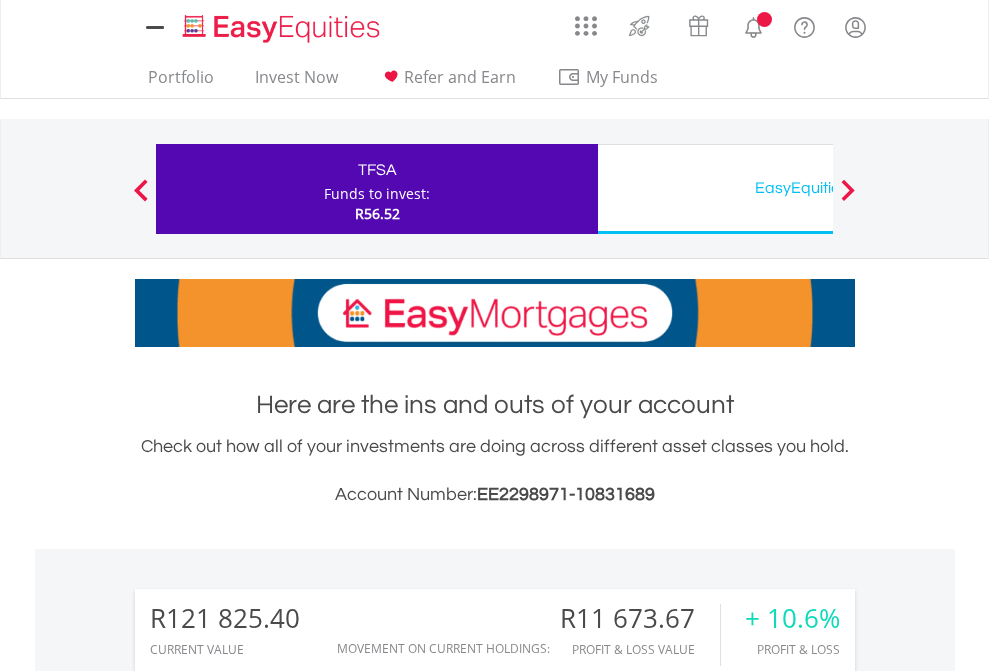 click on "All Holdings" at bounding box center [268, 1546] 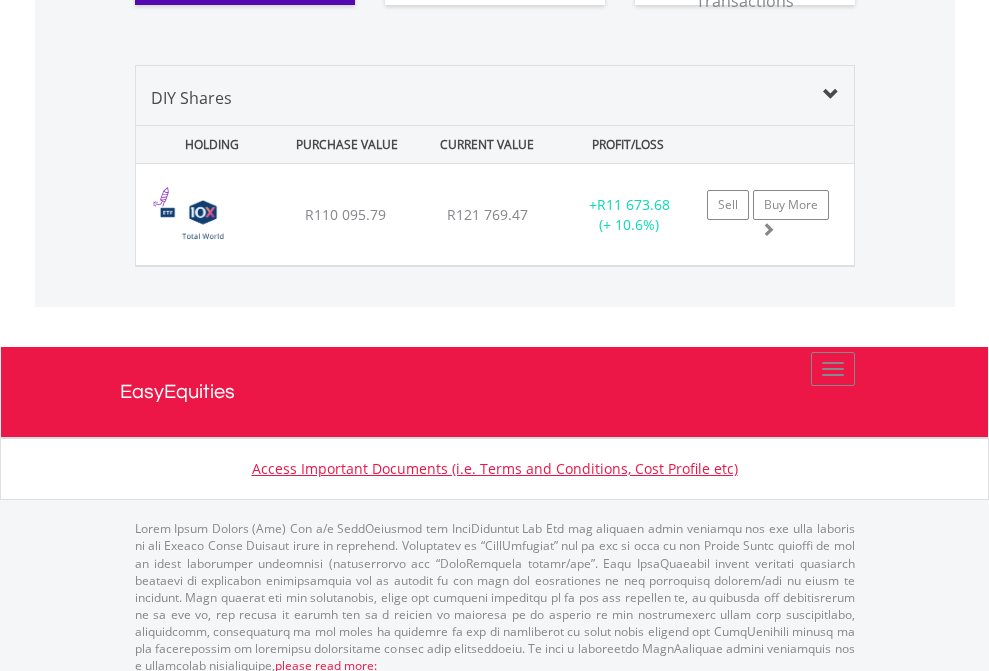 scroll, scrollTop: 2304, scrollLeft: 0, axis: vertical 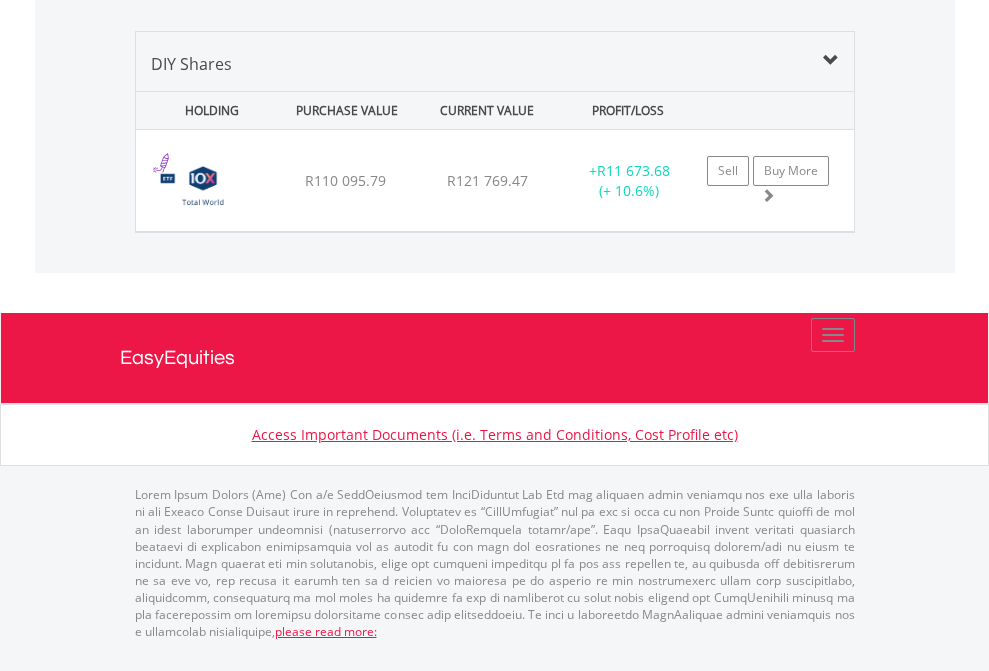 click on "EasyEquities USD" at bounding box center [818, -1419] 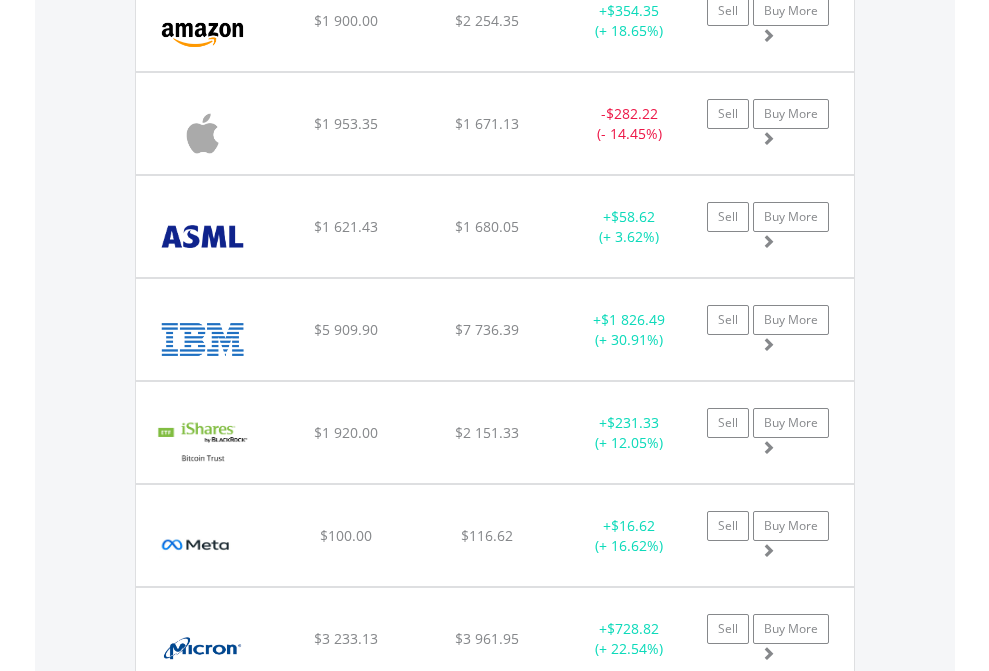 scroll, scrollTop: 2265, scrollLeft: 0, axis: vertical 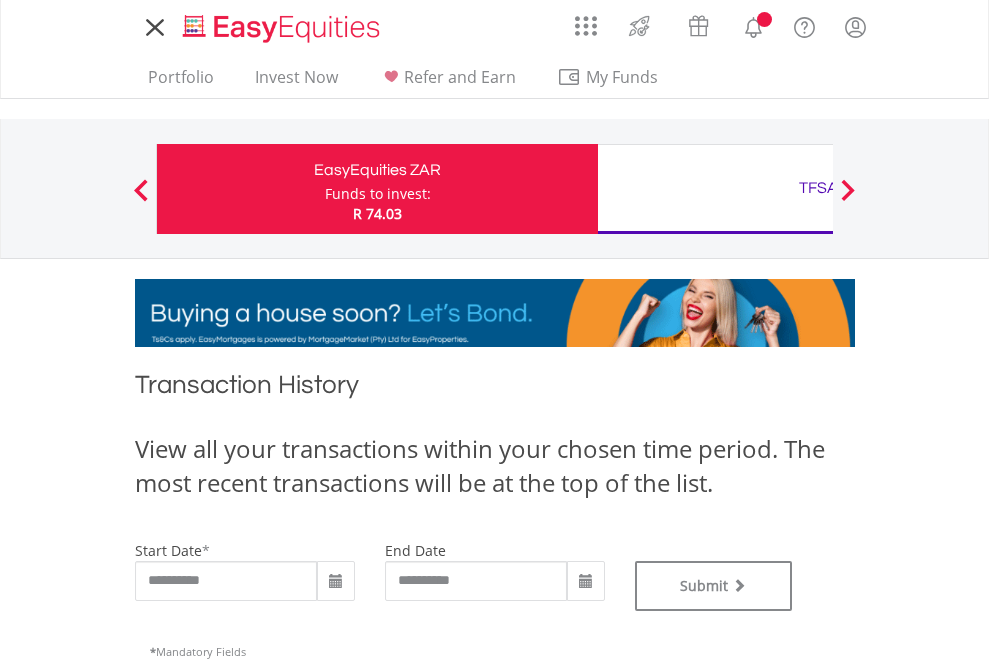 type on "**********" 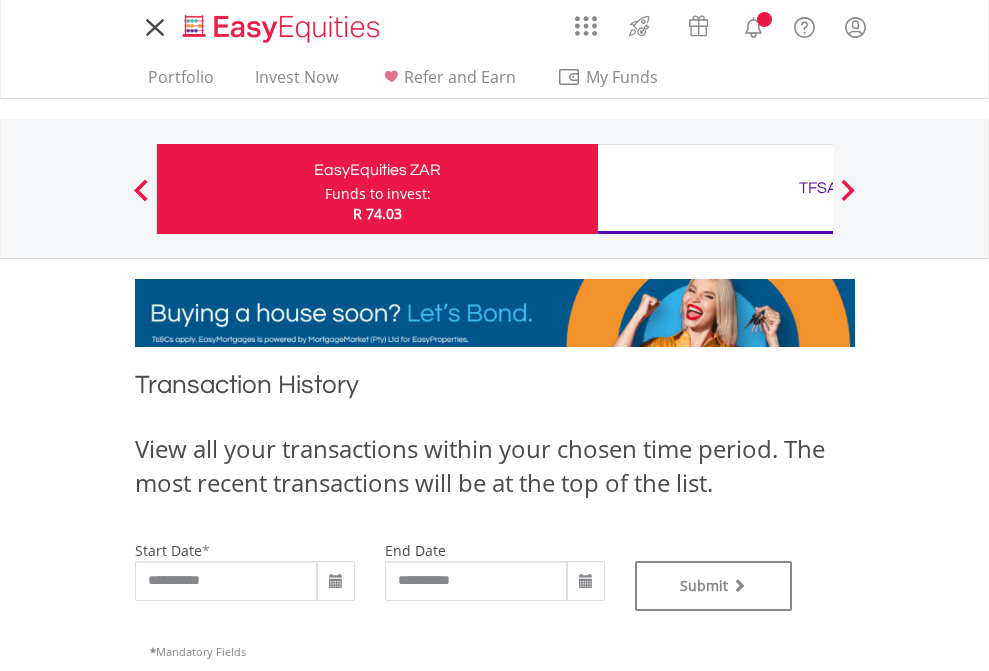 type on "**********" 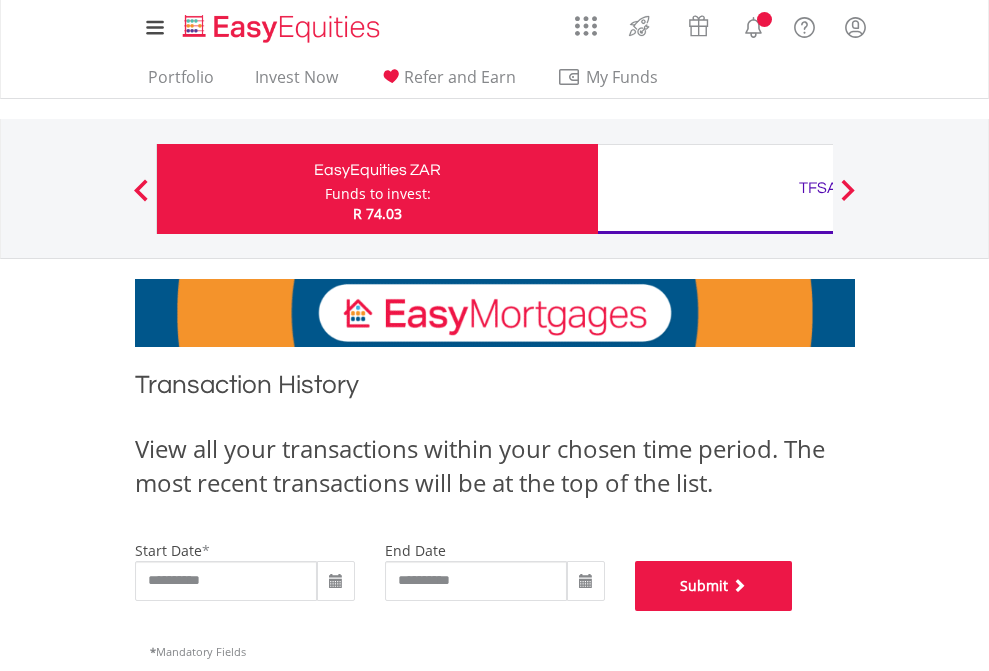 click on "Submit" at bounding box center [714, 586] 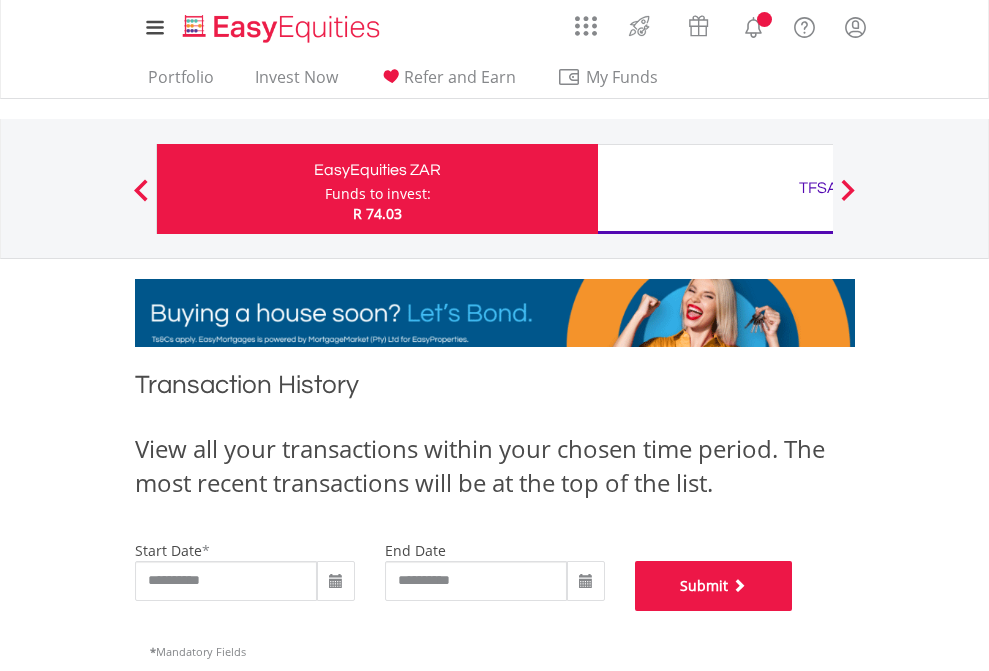 scroll, scrollTop: 811, scrollLeft: 0, axis: vertical 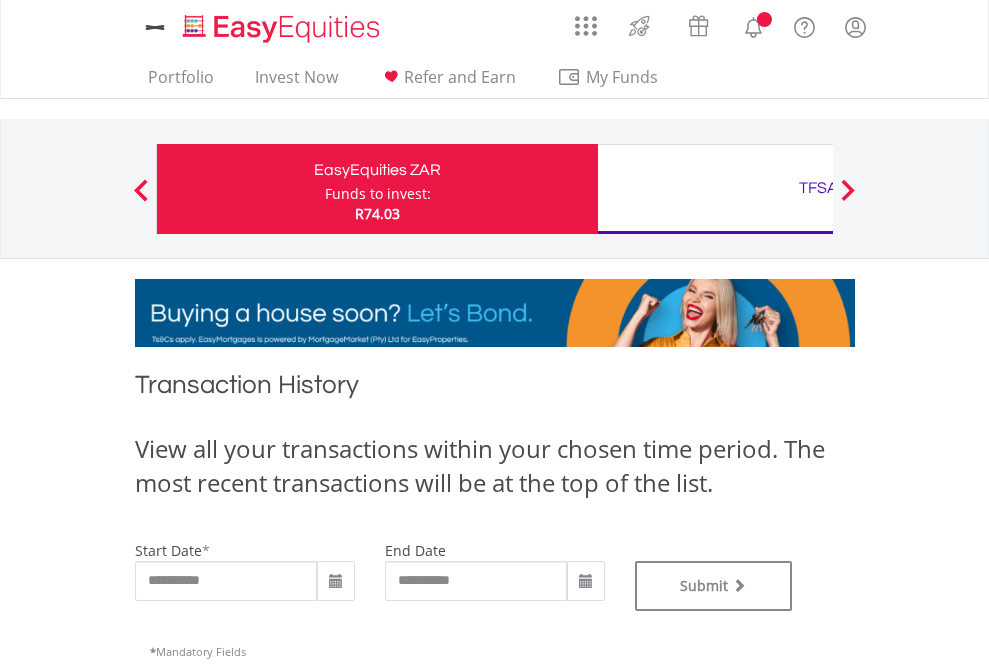 click on "TFSA" at bounding box center (818, 188) 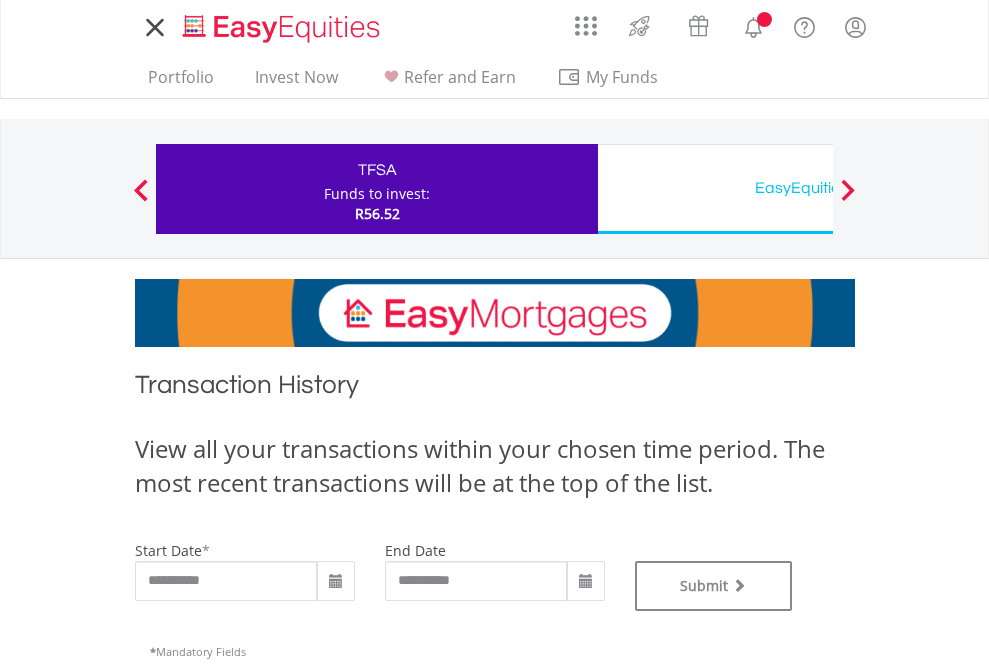 scroll, scrollTop: 0, scrollLeft: 0, axis: both 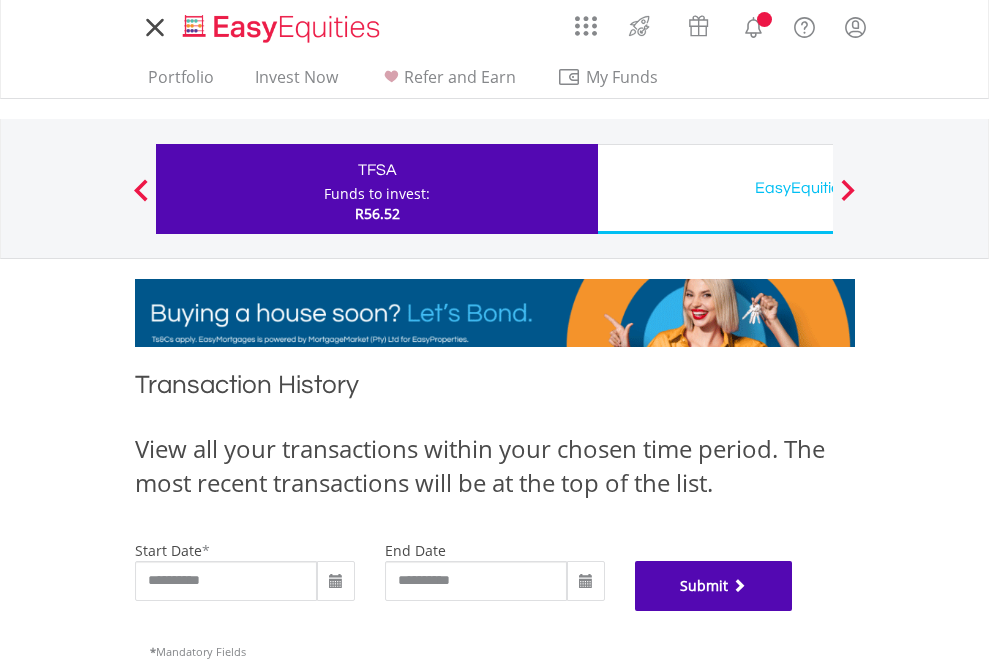 click on "Submit" at bounding box center [714, 586] 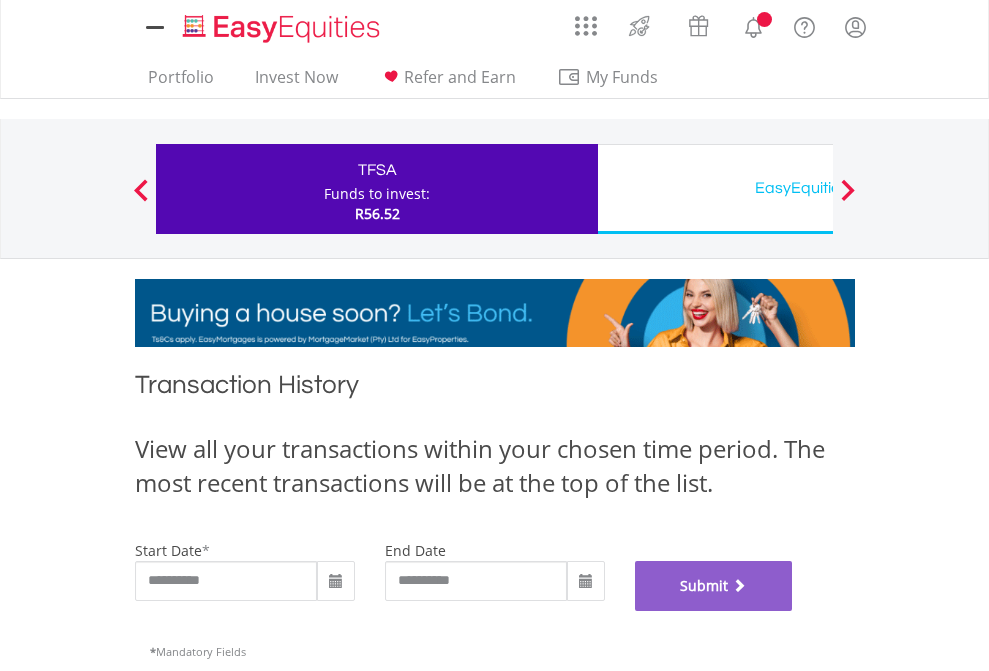 scroll, scrollTop: 811, scrollLeft: 0, axis: vertical 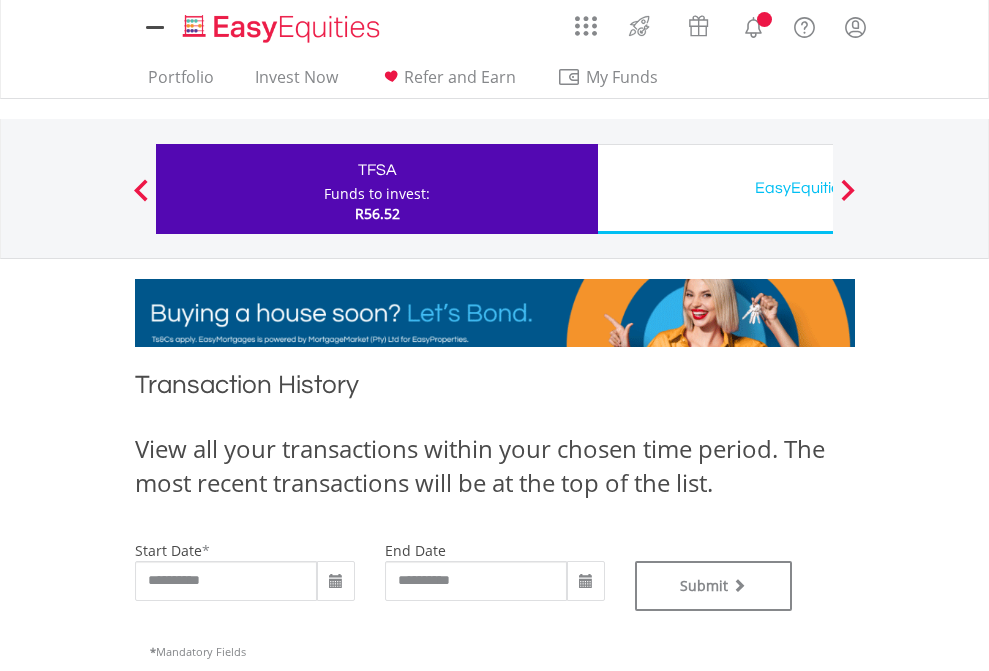 click on "EasyEquities USD" at bounding box center [818, 188] 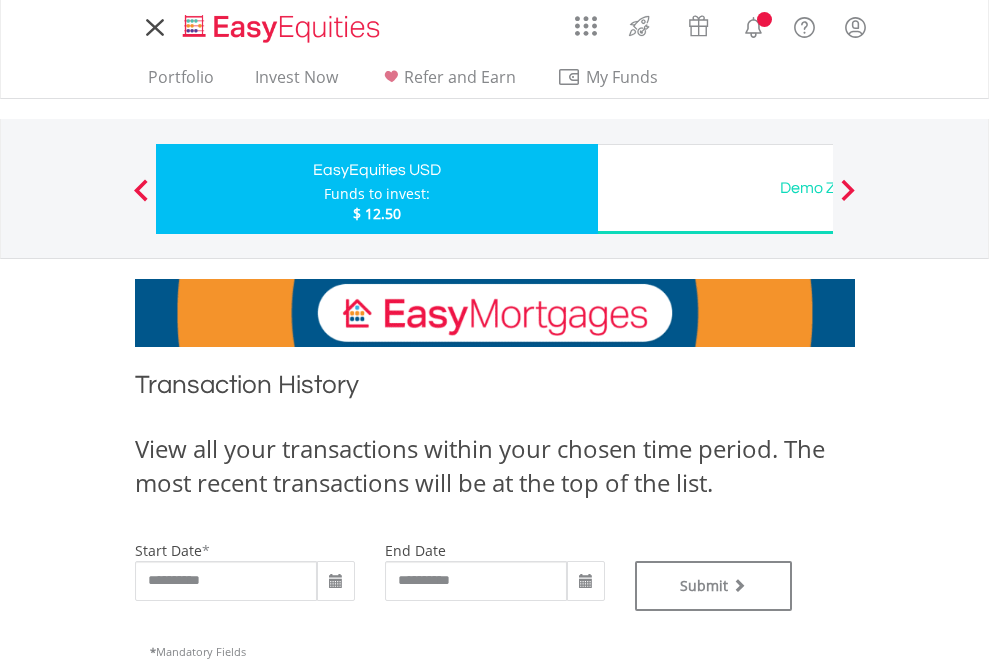 scroll, scrollTop: 0, scrollLeft: 0, axis: both 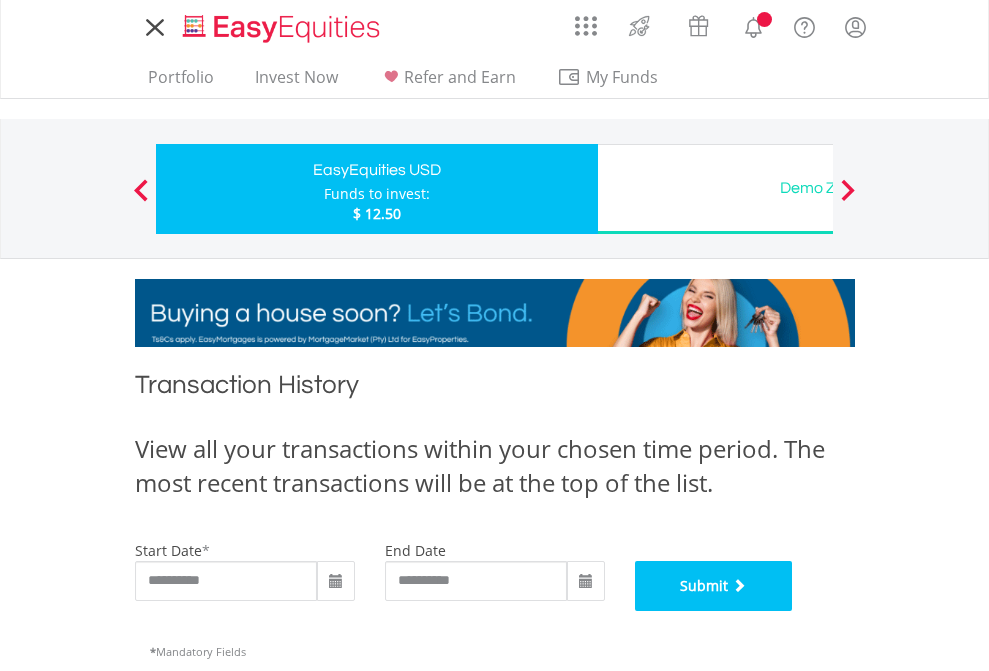 click on "Submit" at bounding box center (714, 586) 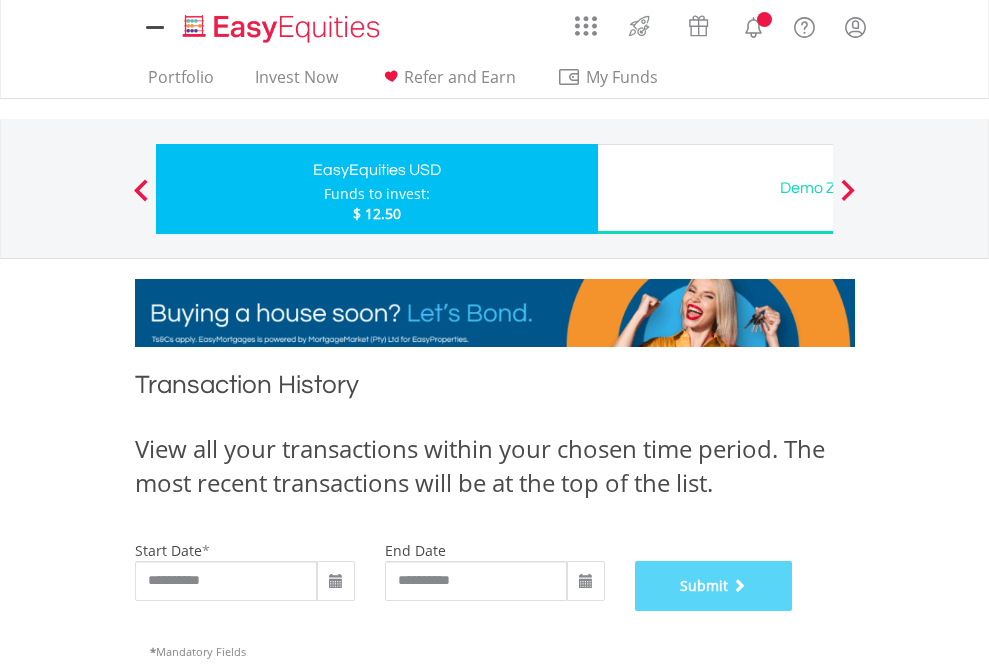 scroll, scrollTop: 811, scrollLeft: 0, axis: vertical 